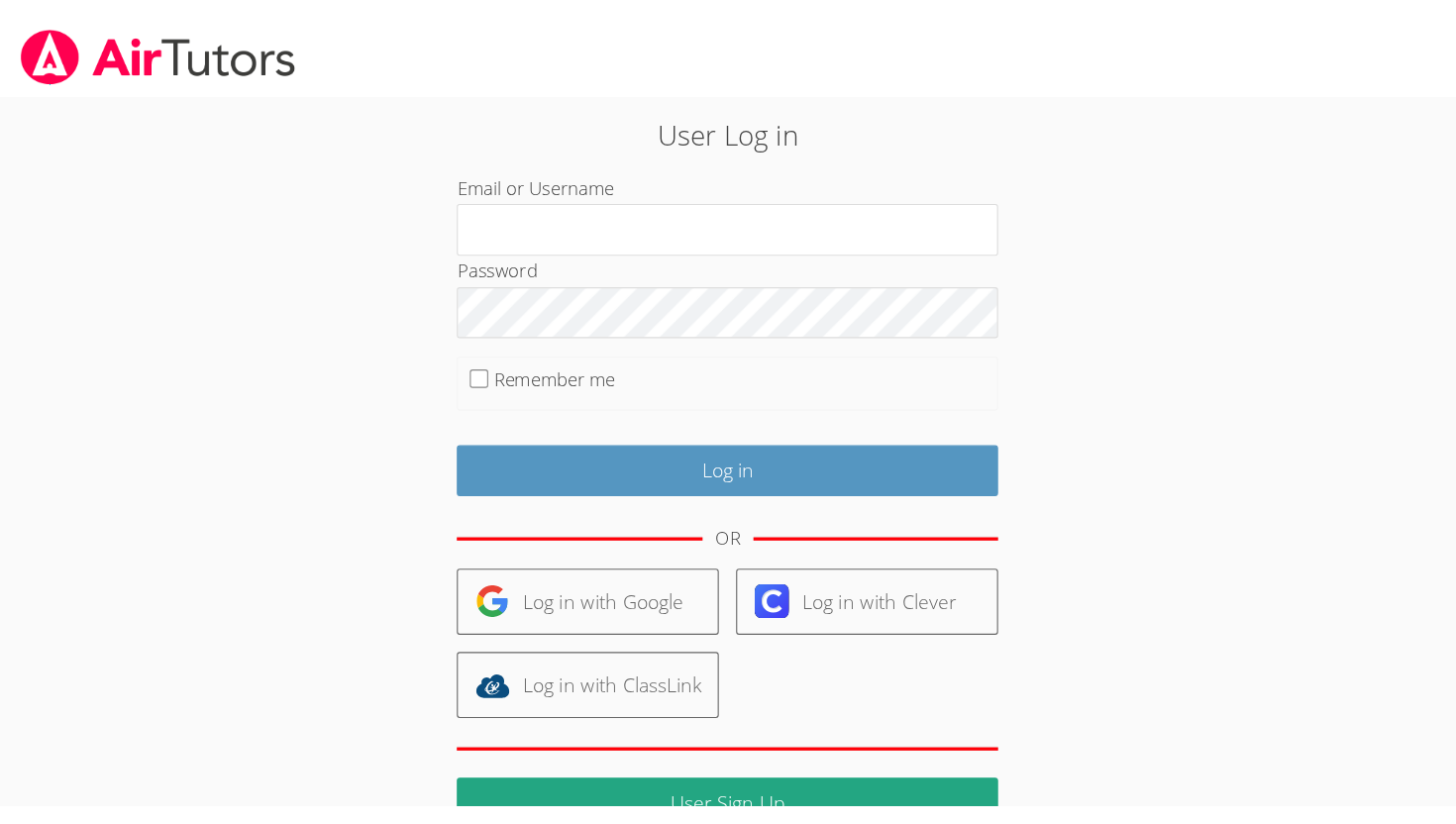 scroll, scrollTop: 0, scrollLeft: 0, axis: both 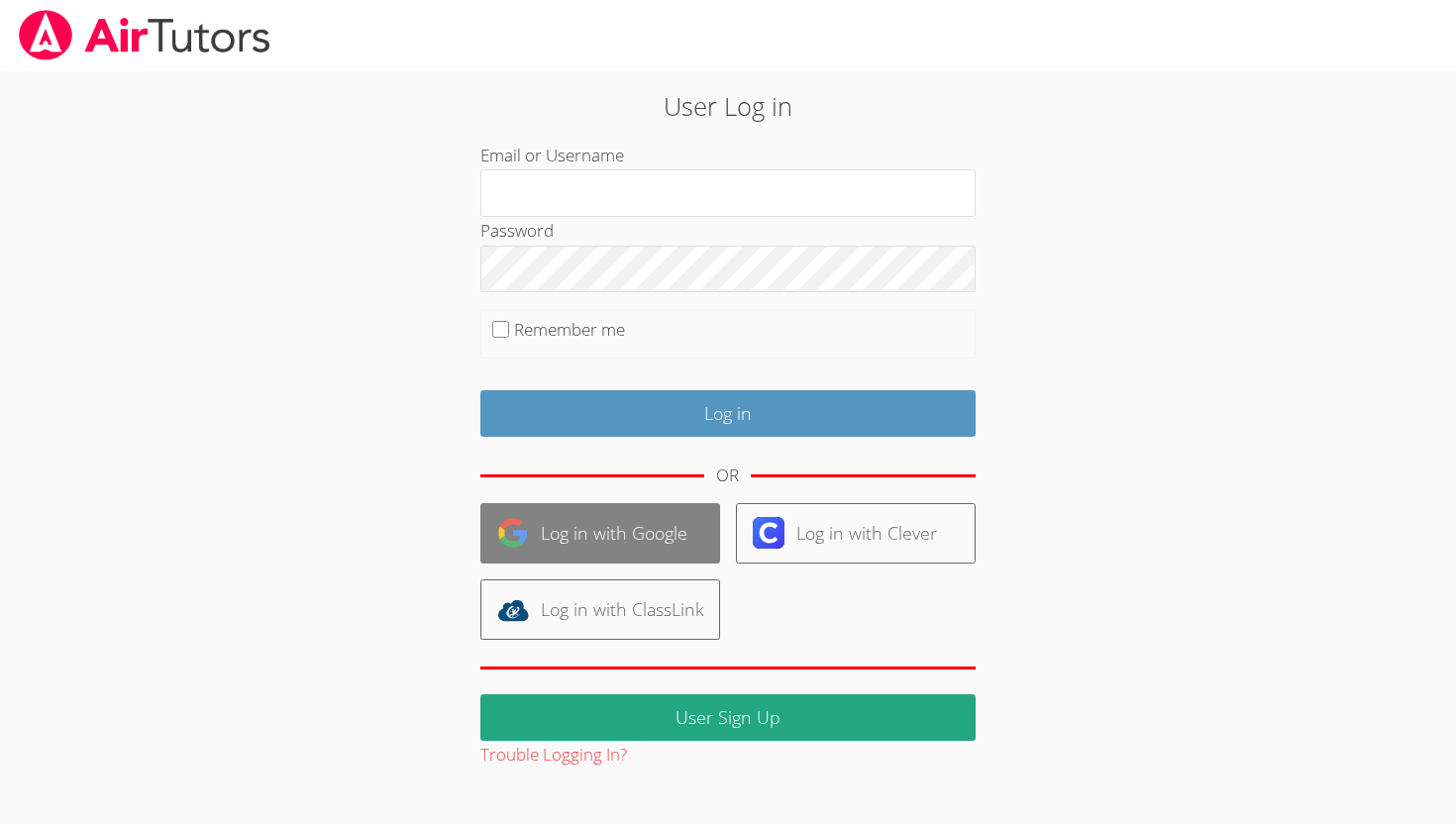 click on "Log in with Google" at bounding box center [600, 533] 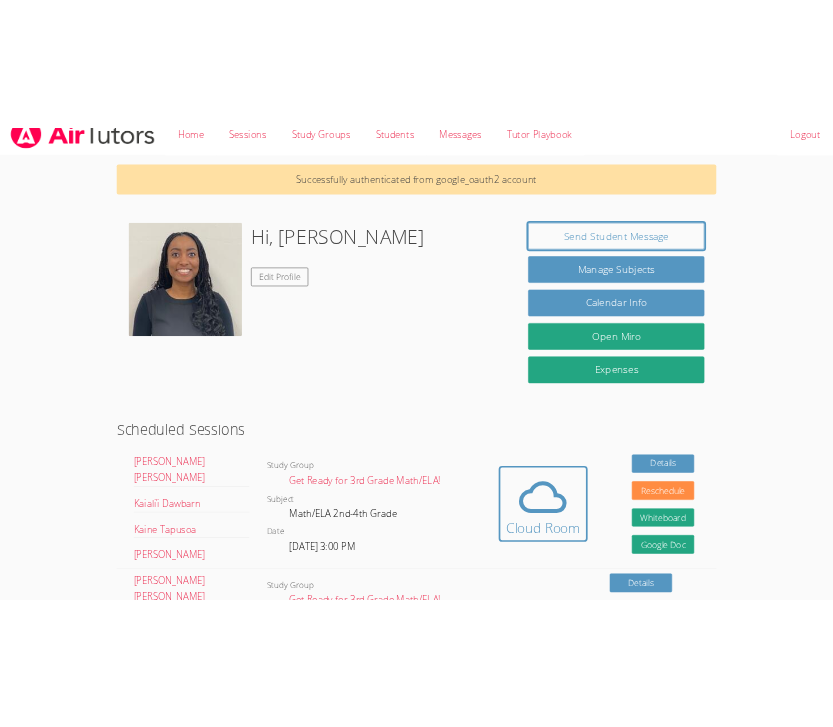 scroll, scrollTop: 32, scrollLeft: 0, axis: vertical 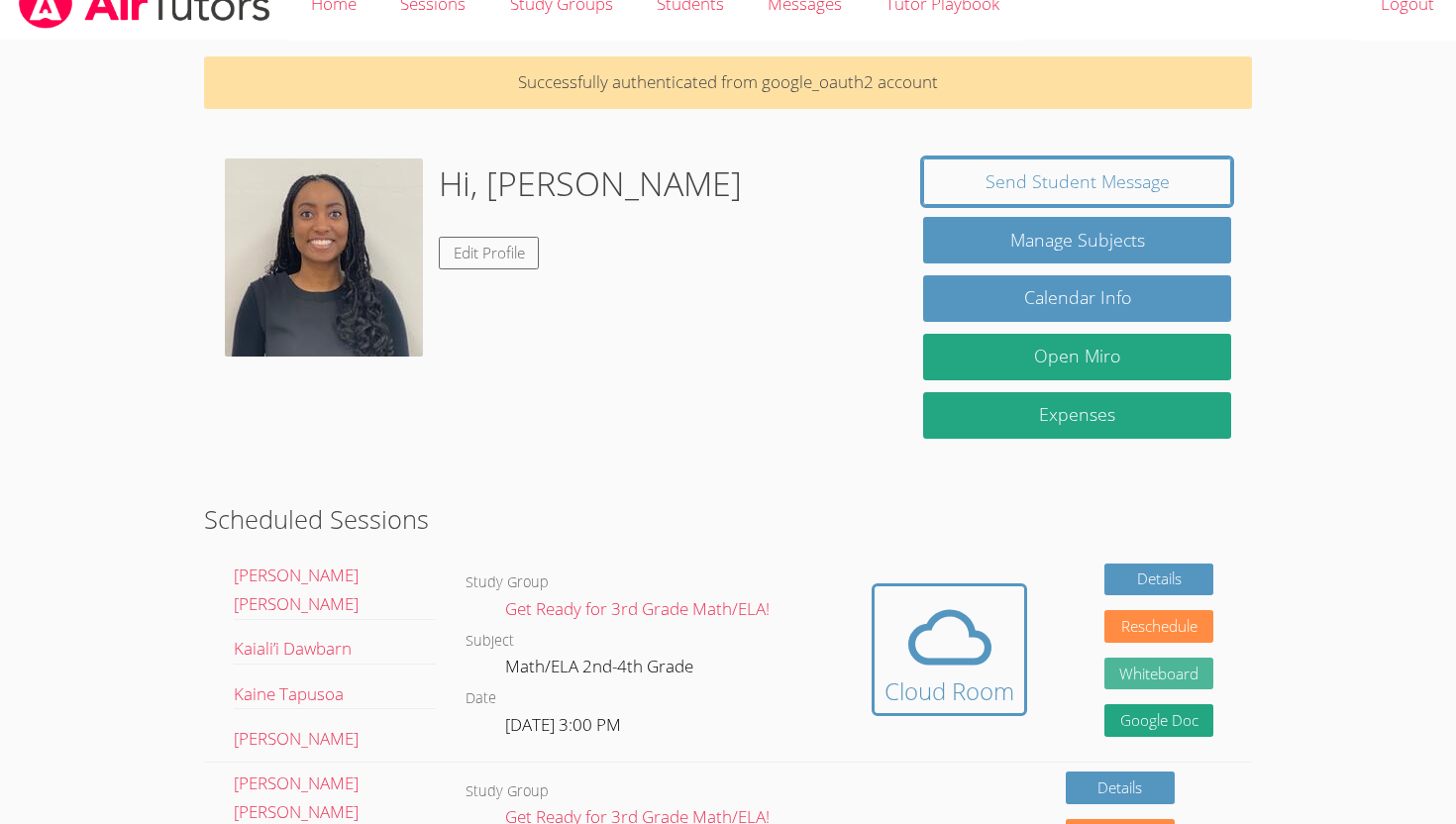click on "Whiteboard" at bounding box center (1159, 673) 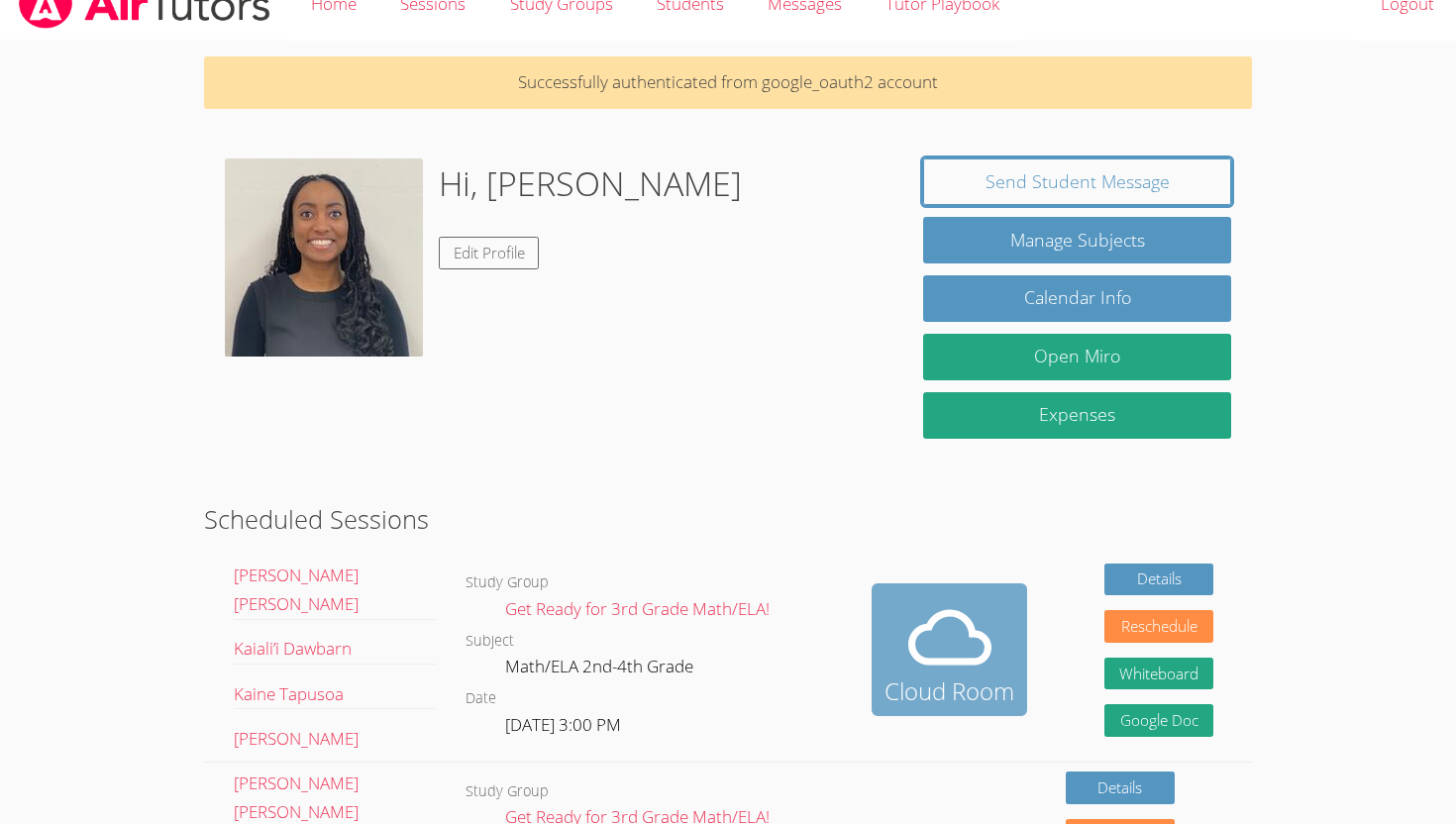 click at bounding box center (949, 638) 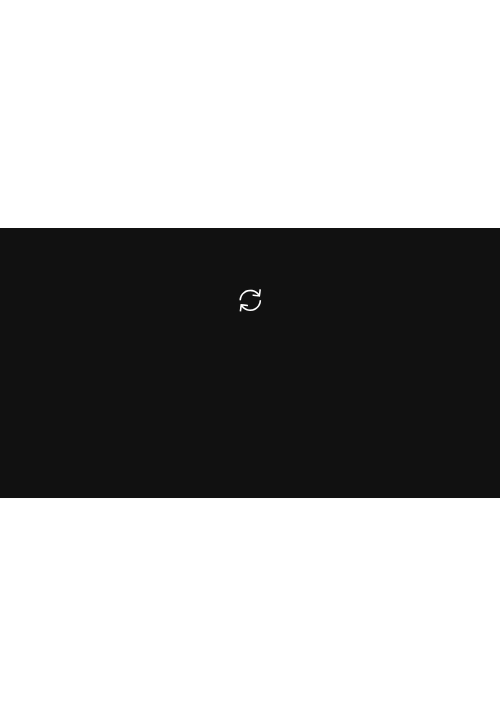 scroll, scrollTop: 0, scrollLeft: 0, axis: both 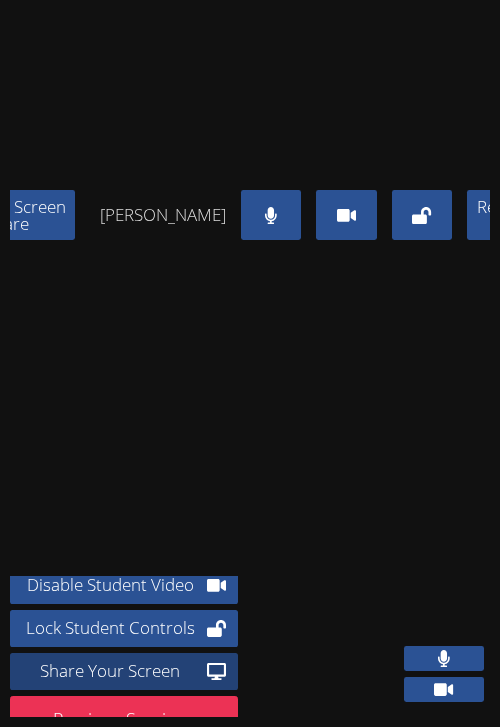 click on "Share Your Screen" at bounding box center (110, 671) 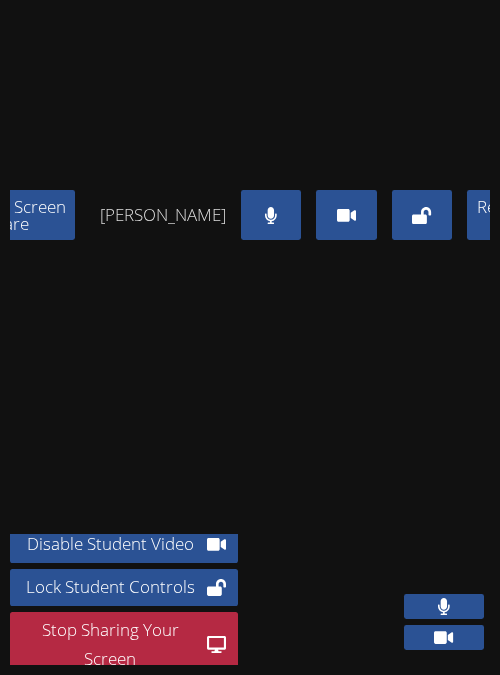 scroll, scrollTop: 229, scrollLeft: 439, axis: both 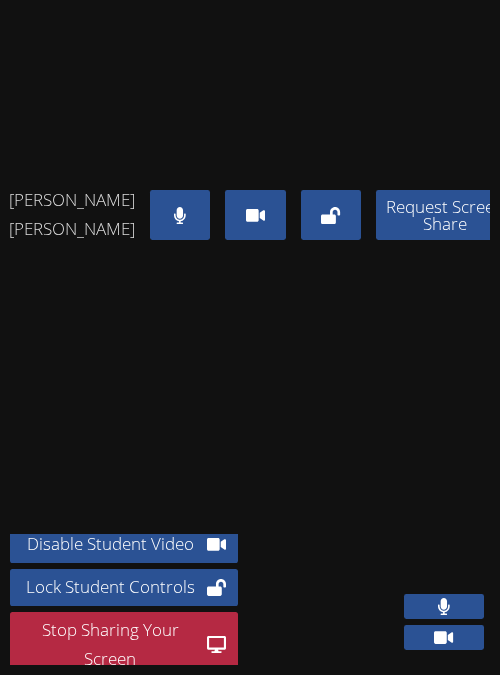 click at bounding box center [444, 606] 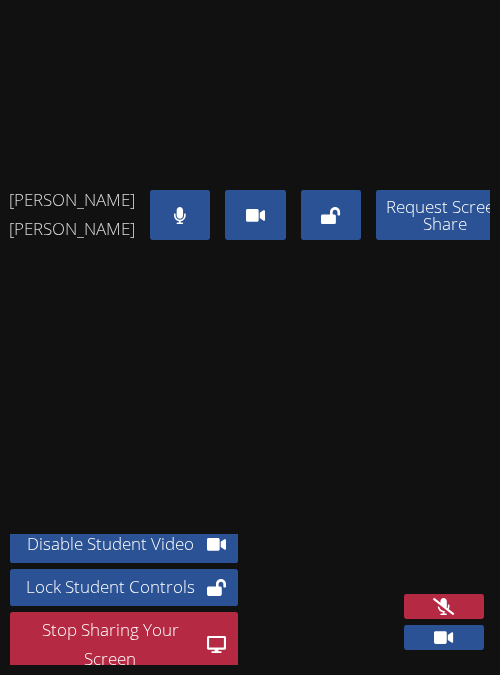 click 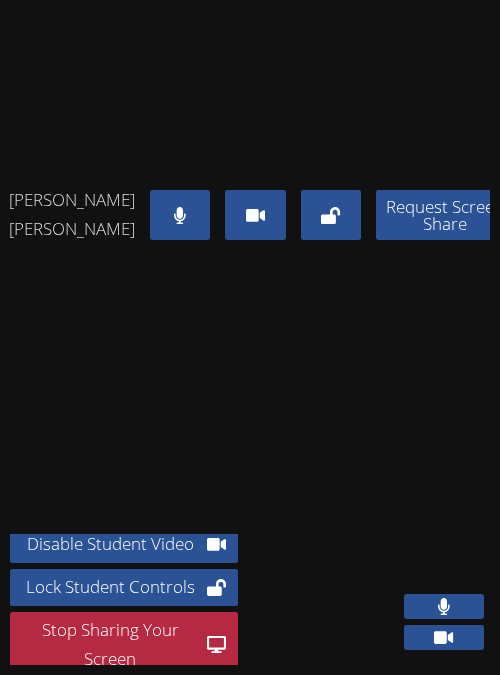 click at bounding box center (444, 606) 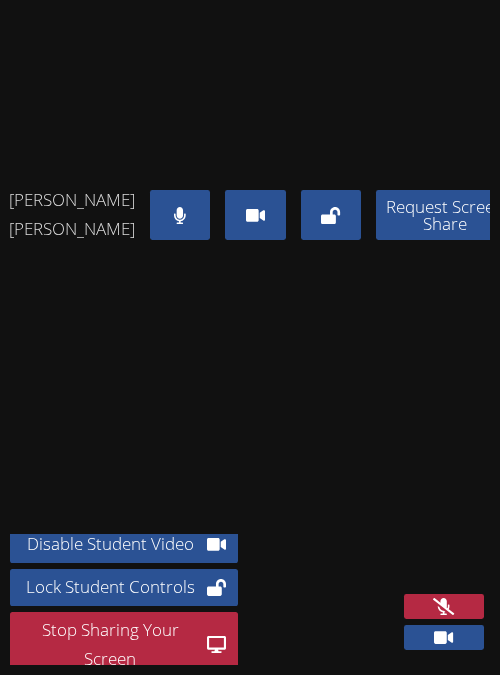 click at bounding box center [444, 606] 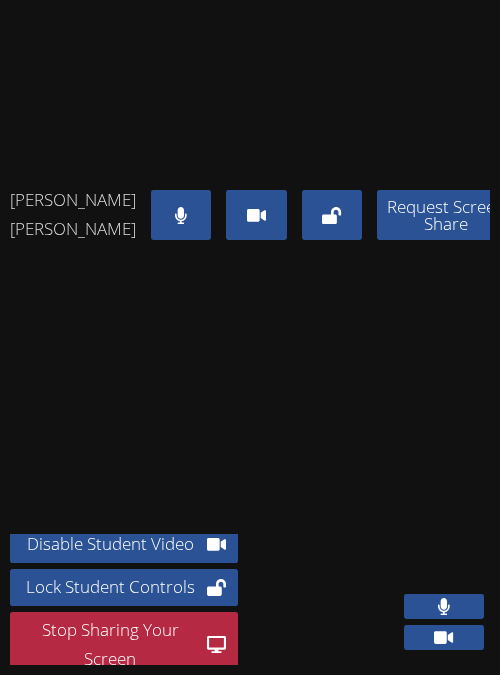 scroll, scrollTop: 0, scrollLeft: 0, axis: both 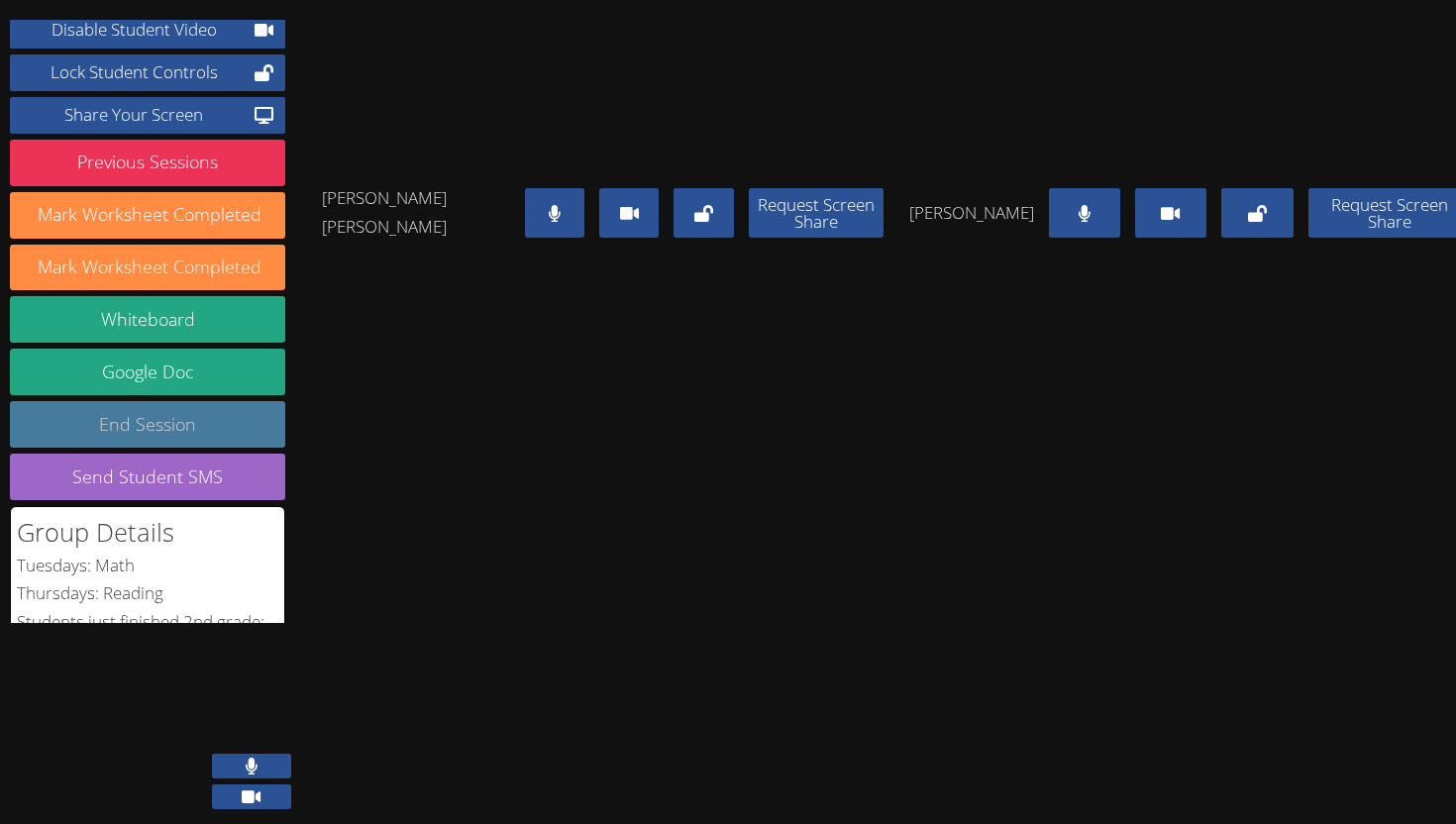 click on "End Session" at bounding box center (148, 424) 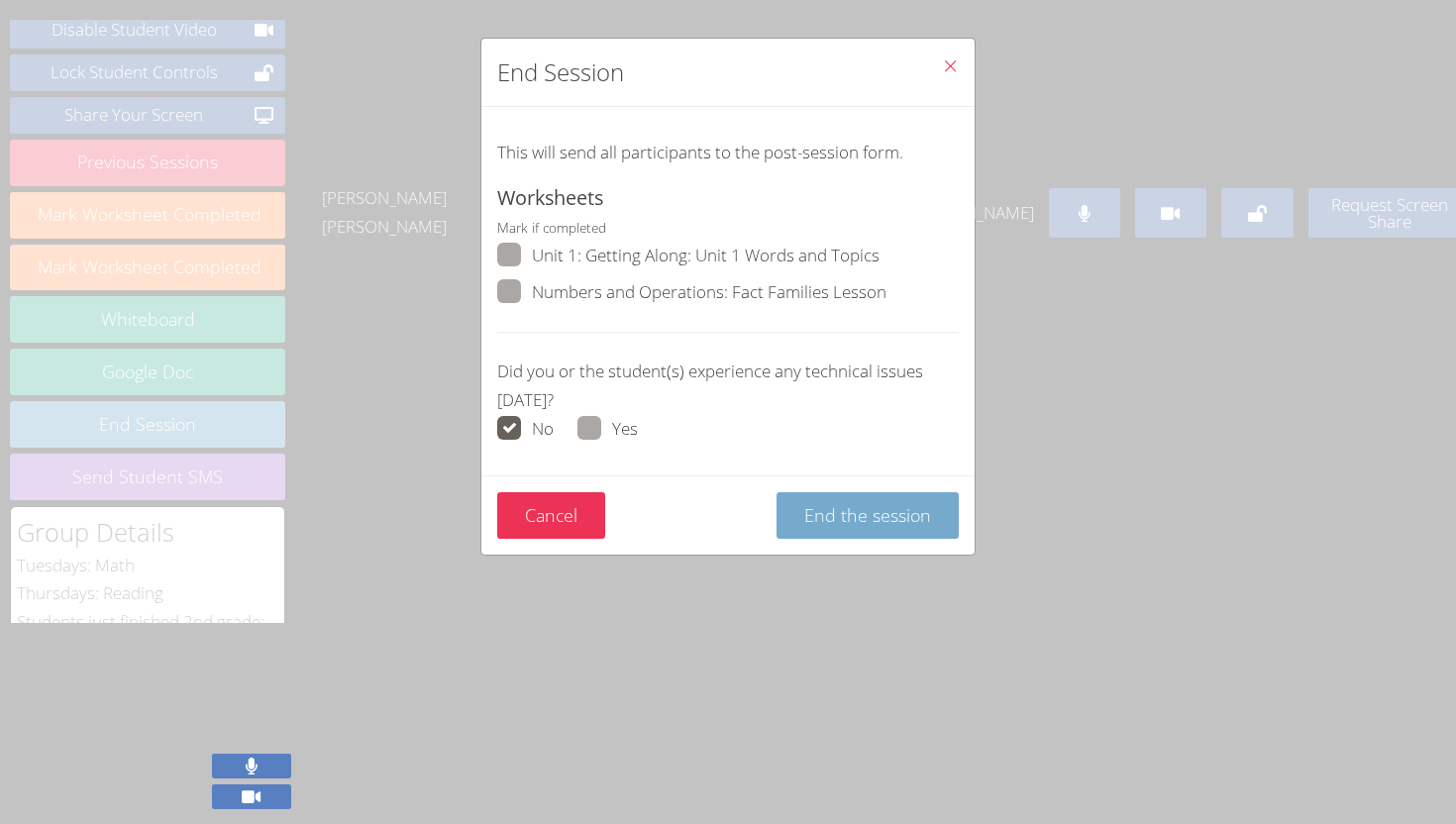 click on "End the session" at bounding box center [868, 515] 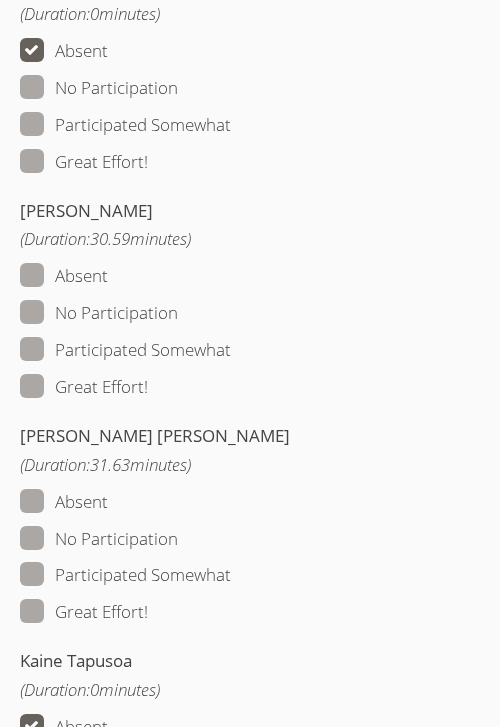 scroll, scrollTop: 1986, scrollLeft: 0, axis: vertical 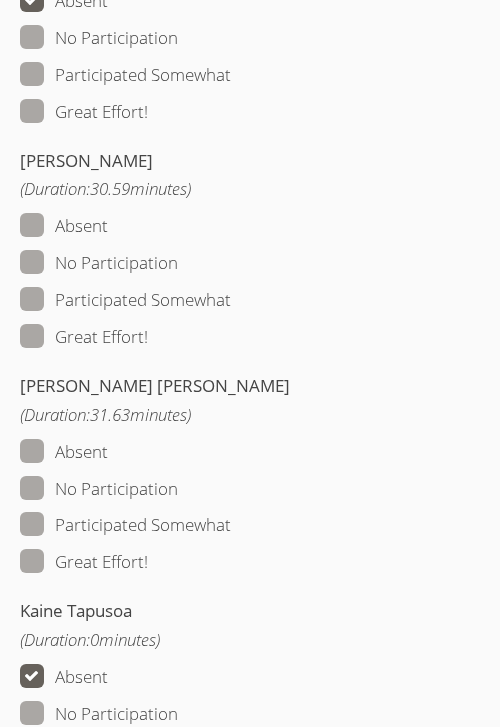 click on "Great Effort!" at bounding box center [84, 337] 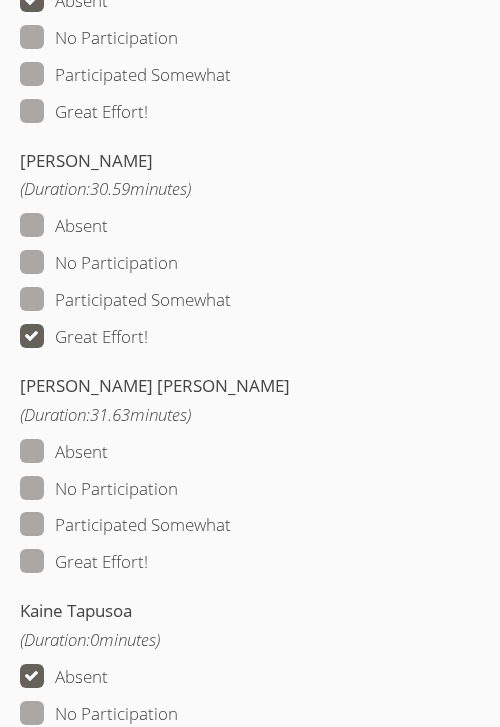 click on "Great Effort!" at bounding box center [84, 562] 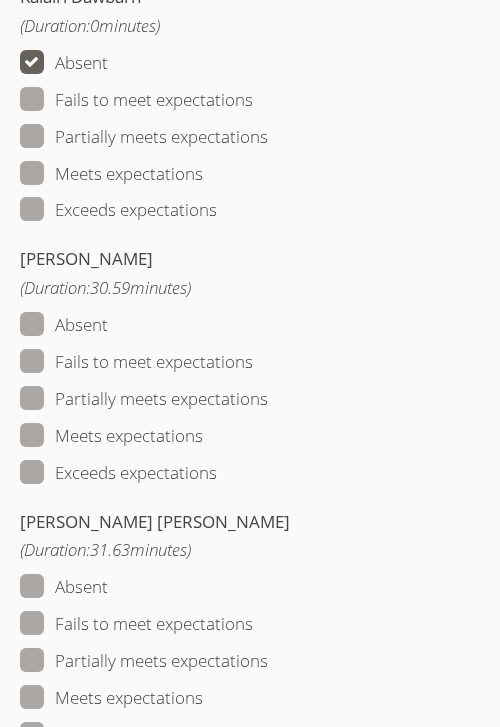 scroll, scrollTop: 3382, scrollLeft: 0, axis: vertical 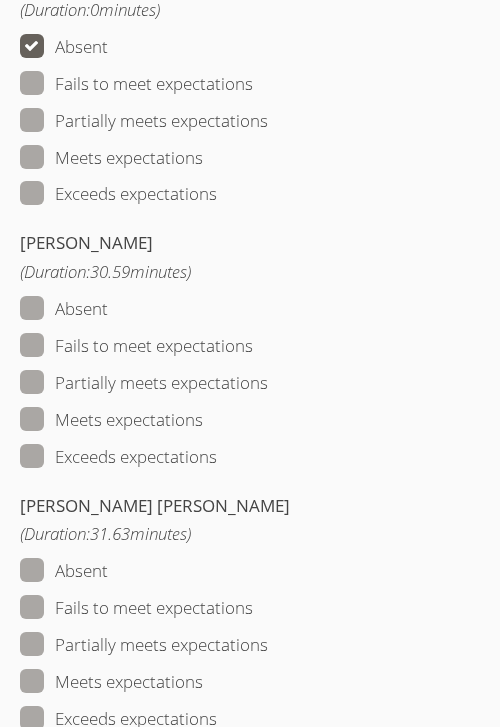 click on "Meets expectations" at bounding box center (111, 420) 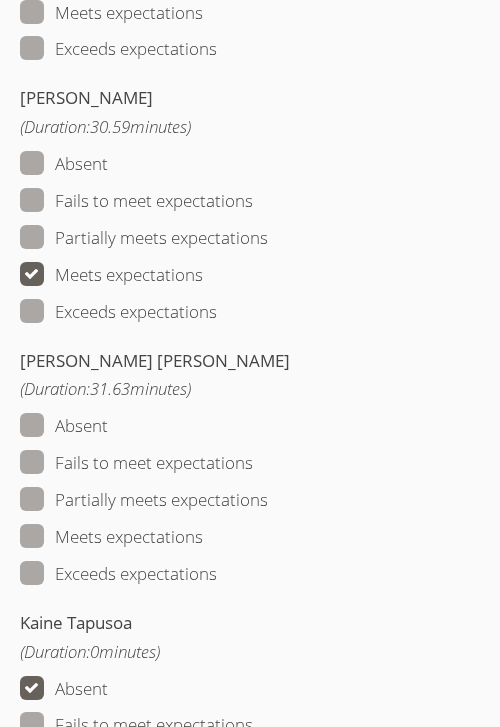 click on "Meets expectations" at bounding box center (111, 537) 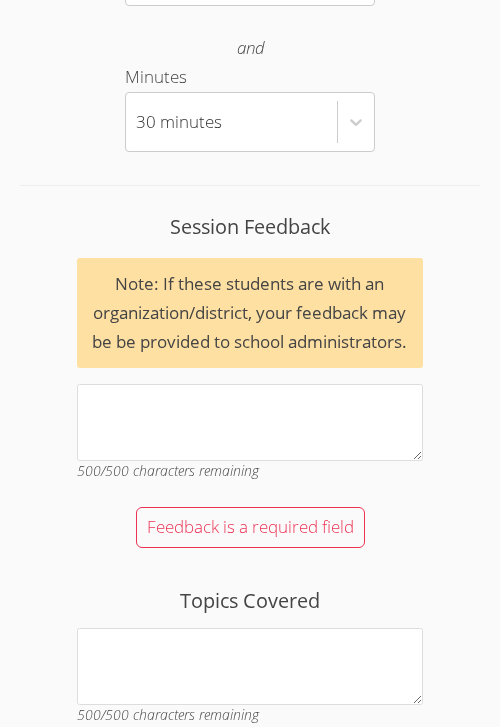 scroll, scrollTop: 4884, scrollLeft: 0, axis: vertical 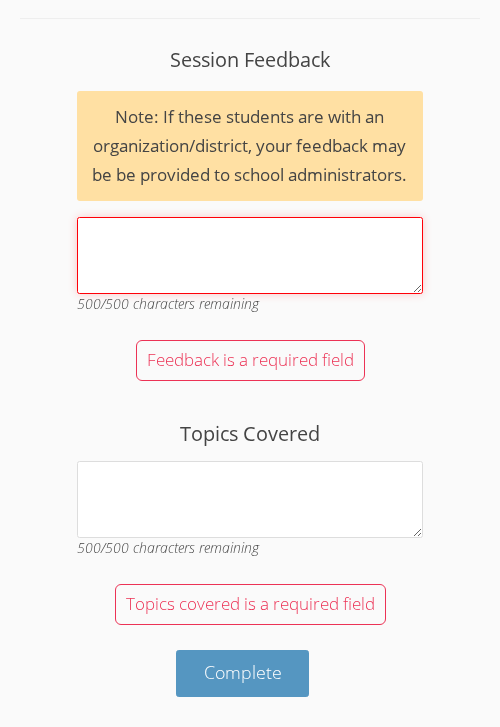 click on "Session Feedback Note: If these students are with an organization/district, your feedback may be be provided to school administrators. 500 /500 characters remaining" at bounding box center [250, 255] 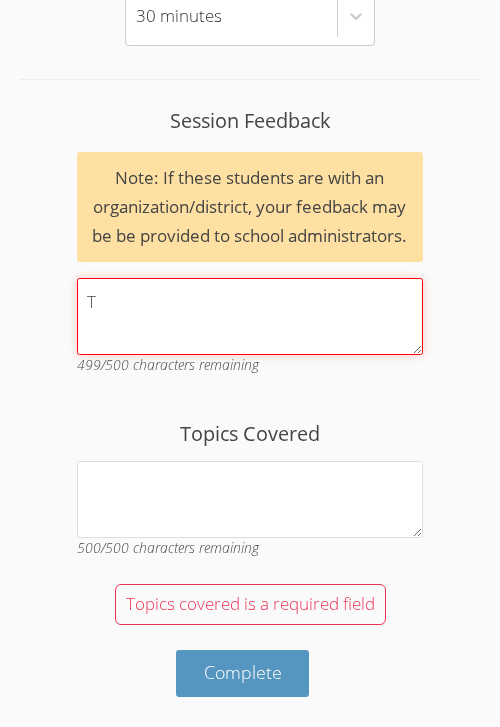 scroll, scrollTop: 4823, scrollLeft: 0, axis: vertical 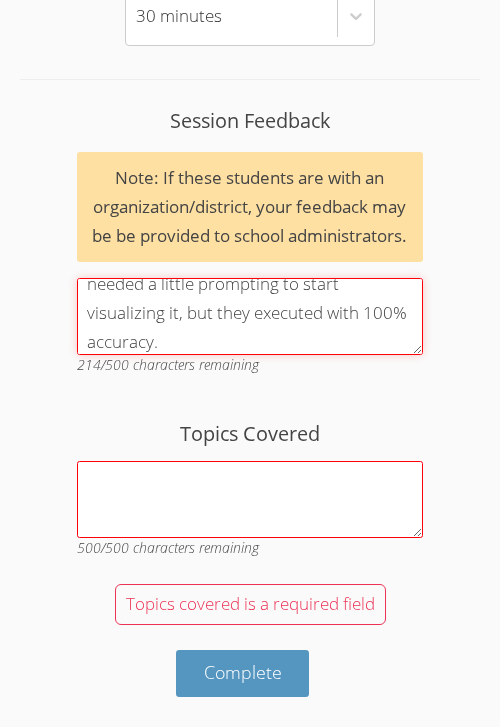 type on "Today, went amazing. The students were engaged and understood the content. We focused on understanding groupings to visualize multiplication facts. Then, we did an ending word problem. The students needed a little prompting to start visualizing it, but they executed with 100% accuracy." 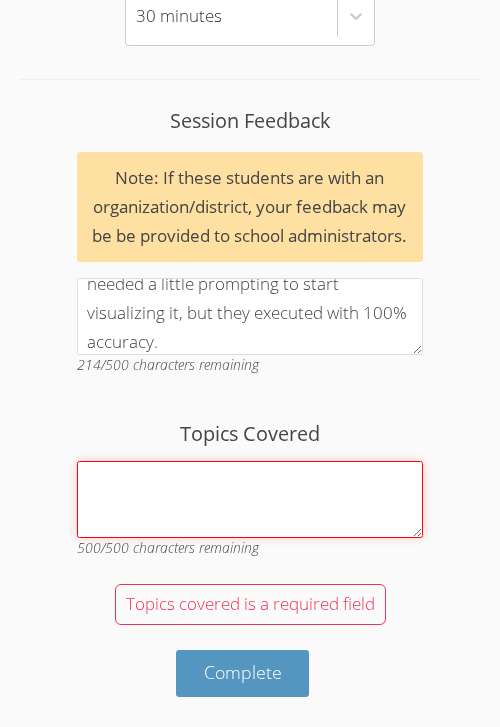 click on "Topics Covered" at bounding box center (250, 499) 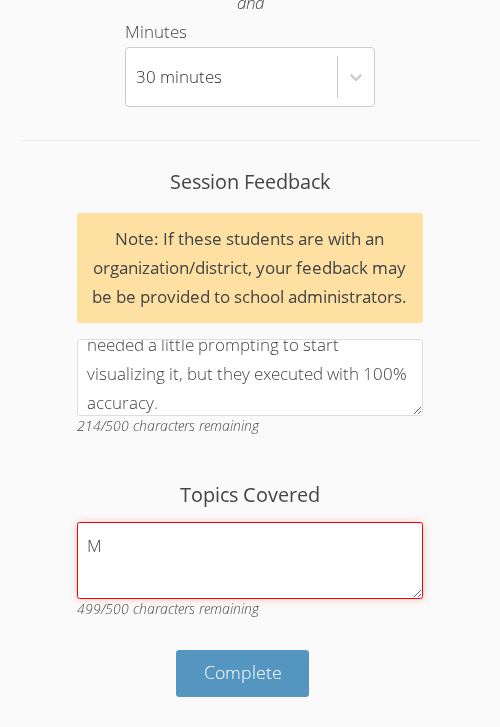 scroll, scrollTop: 4763, scrollLeft: 0, axis: vertical 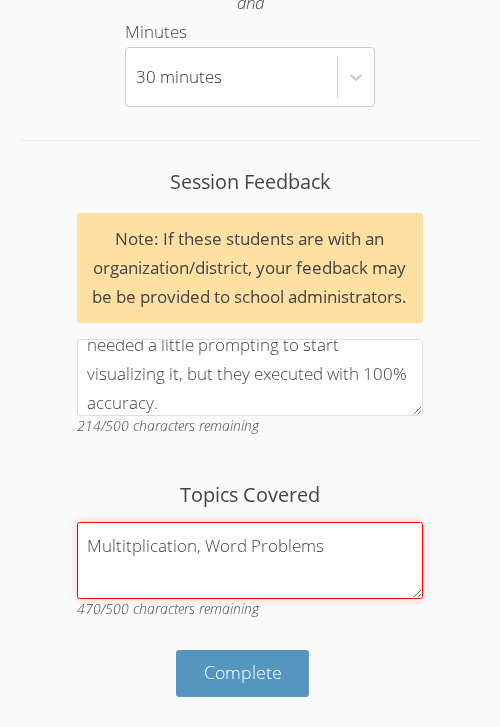 click on "Multitplication, Word Problems" at bounding box center (250, 560) 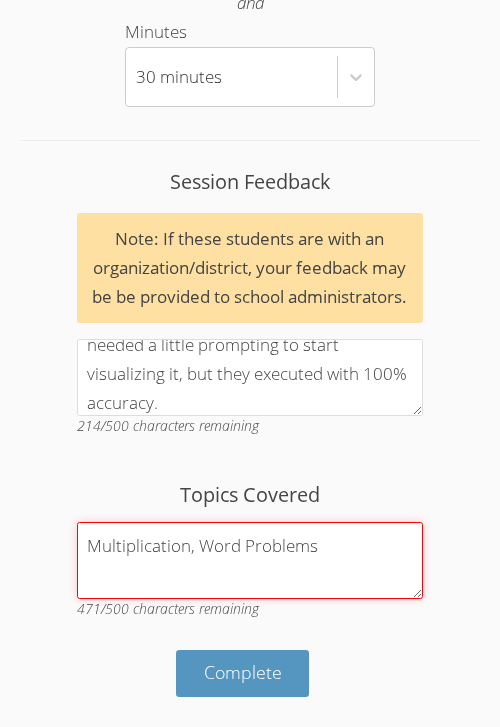 type on "Multiplication, Word Problems" 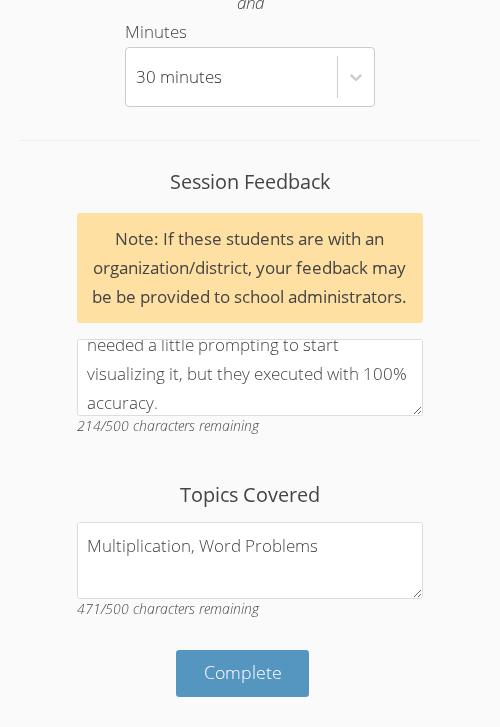 click on "Complete" at bounding box center [250, 666] 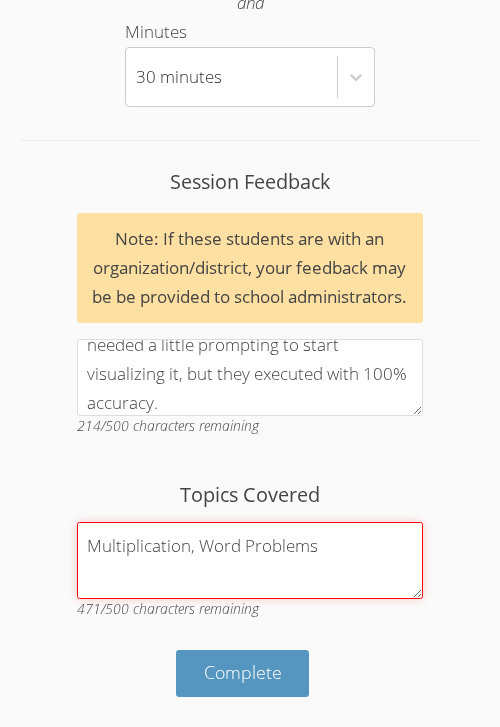 click on "Multiplication, Word Problems" at bounding box center (250, 560) 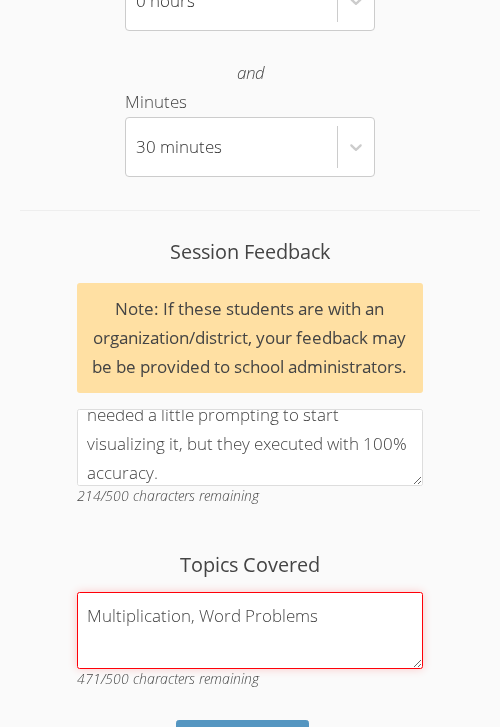 scroll, scrollTop: 4763, scrollLeft: 0, axis: vertical 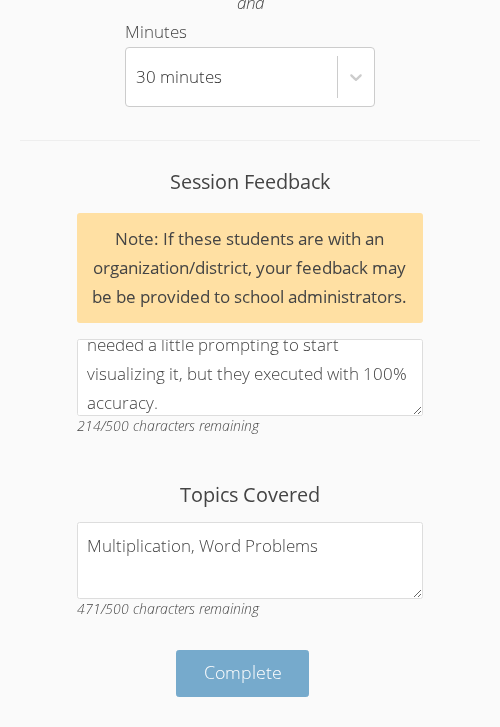 click on "Complete" at bounding box center (243, 672) 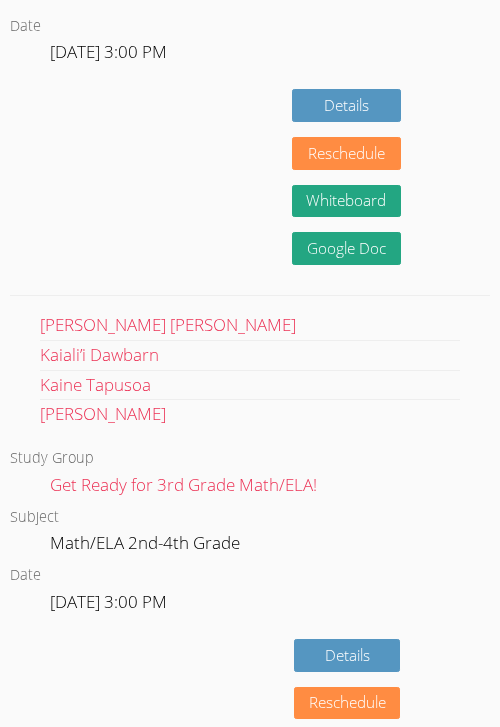 scroll, scrollTop: 2257, scrollLeft: 0, axis: vertical 